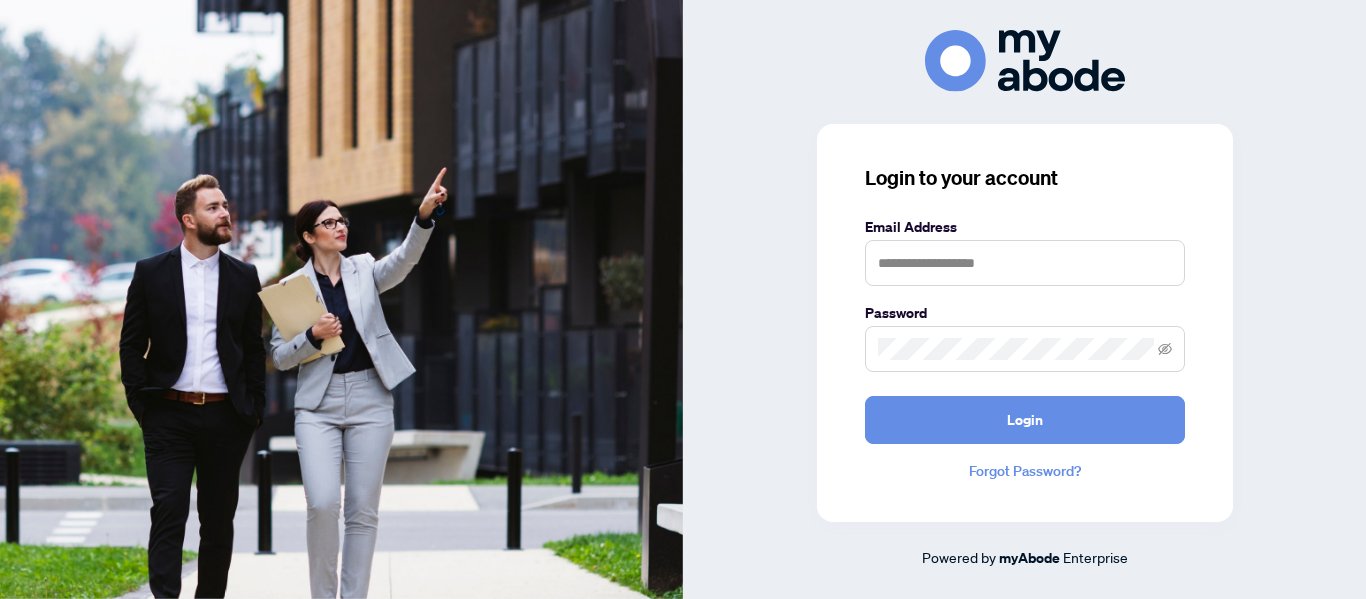 scroll, scrollTop: 0, scrollLeft: 0, axis: both 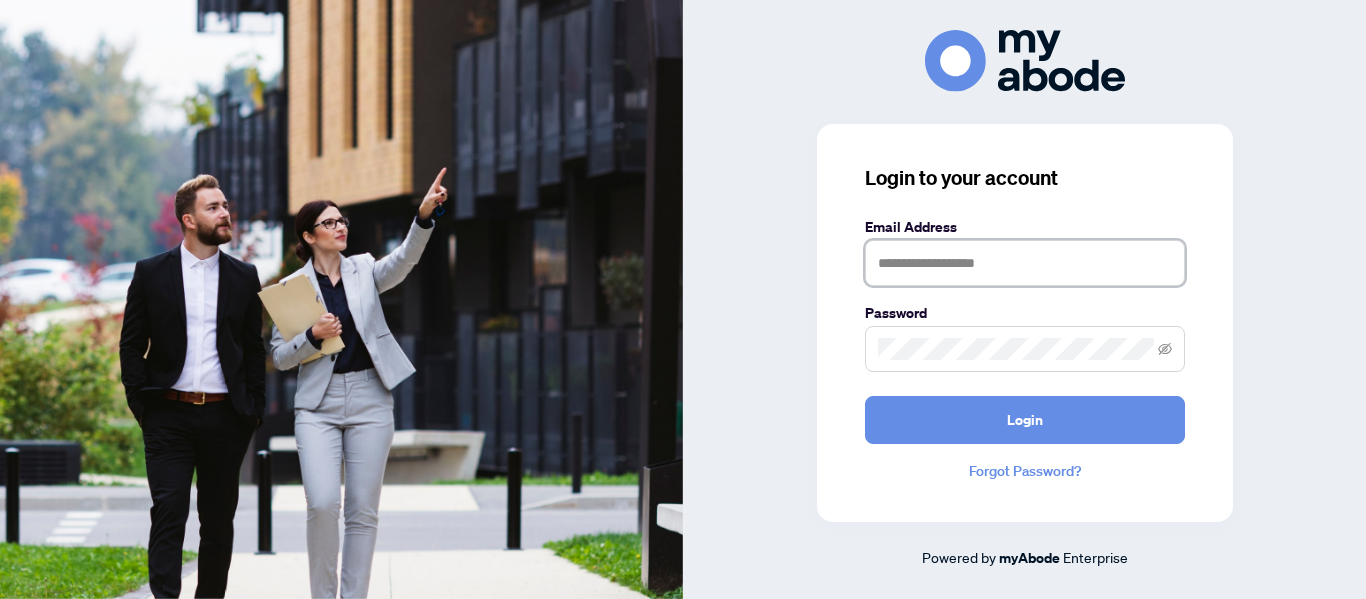 click at bounding box center (1025, 263) 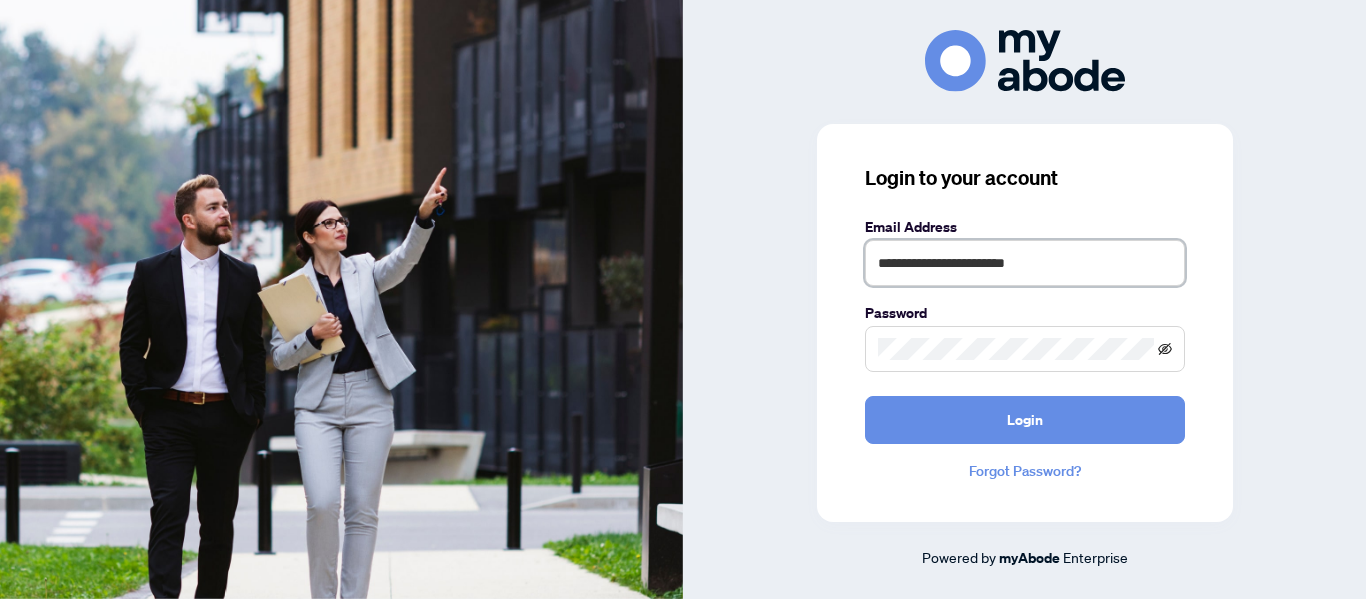 click 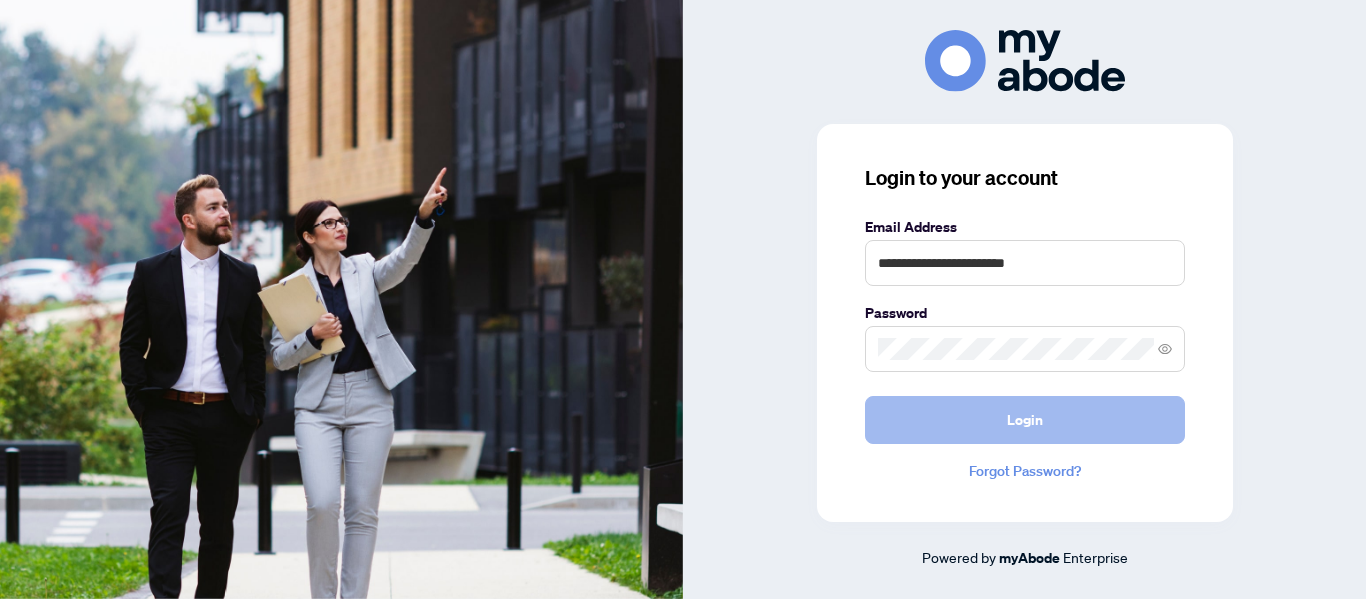click on "Login" at bounding box center [1025, 420] 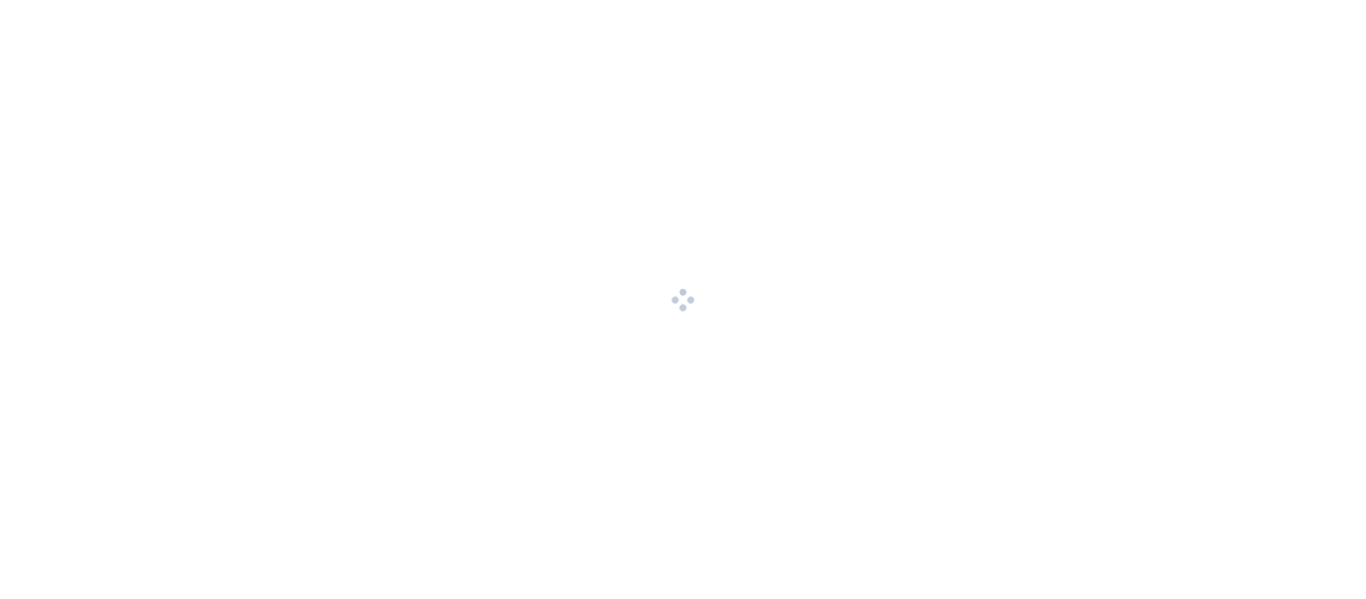 scroll, scrollTop: 0, scrollLeft: 0, axis: both 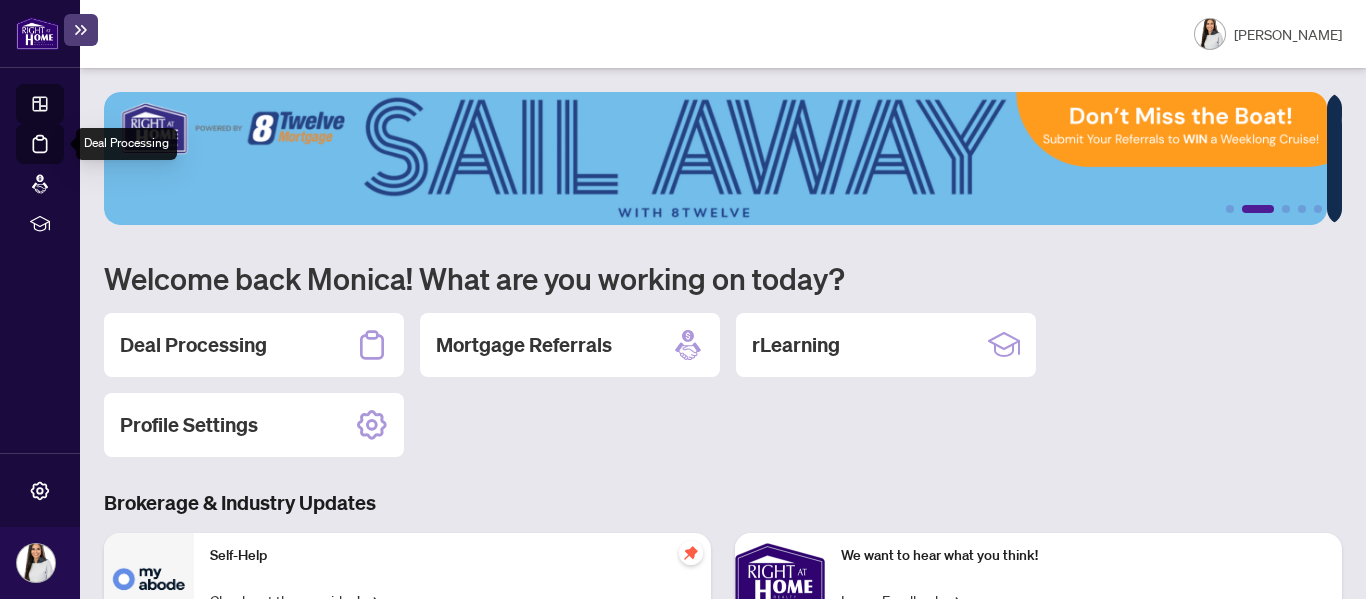click on "Deal Processing" at bounding box center [63, 158] 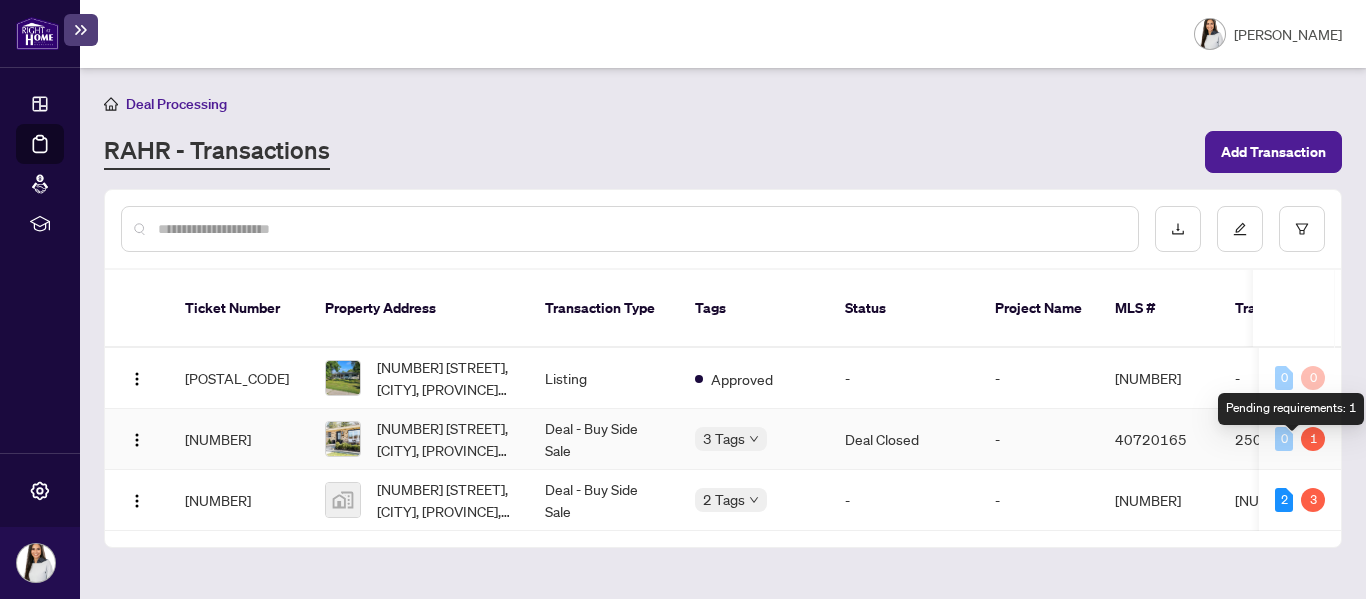 click on "1" at bounding box center (1313, 439) 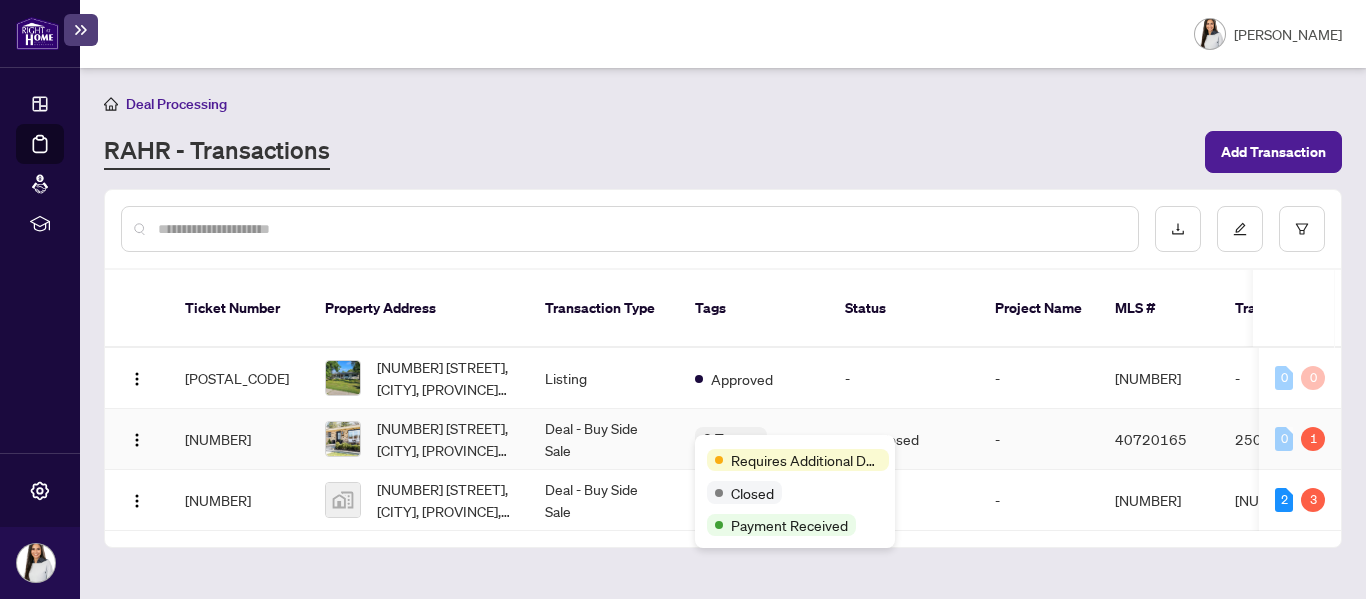 scroll, scrollTop: 21, scrollLeft: 0, axis: vertical 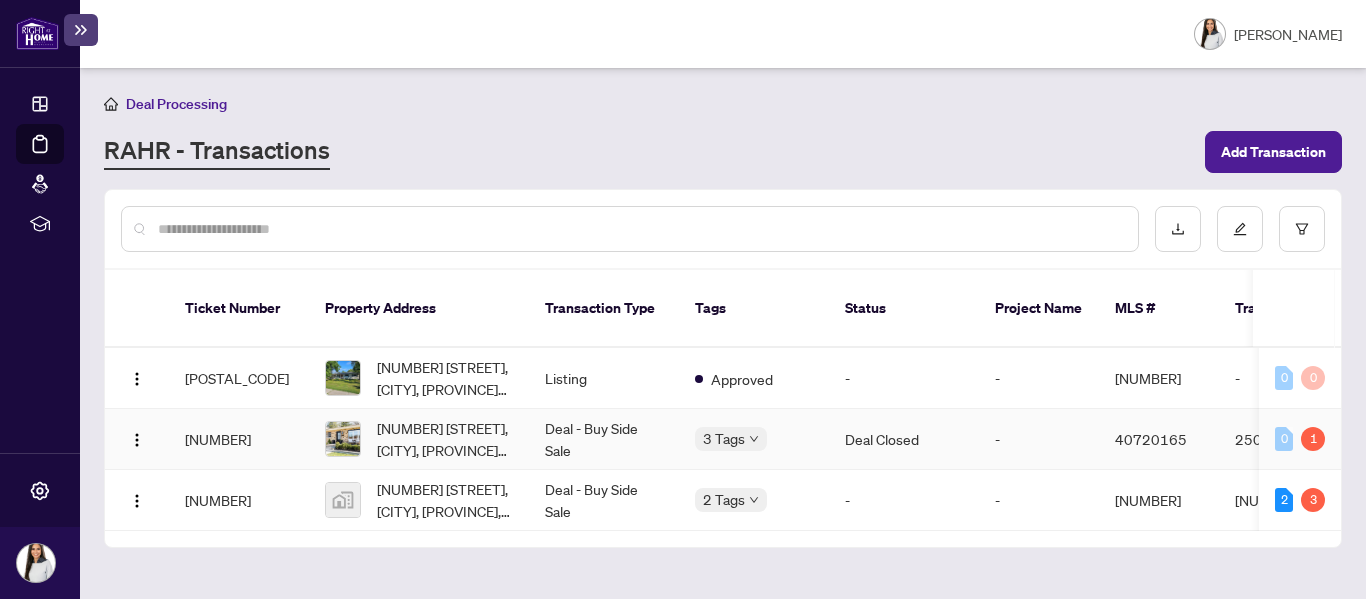 click on "Deal - Buy Side Sale" at bounding box center (604, 439) 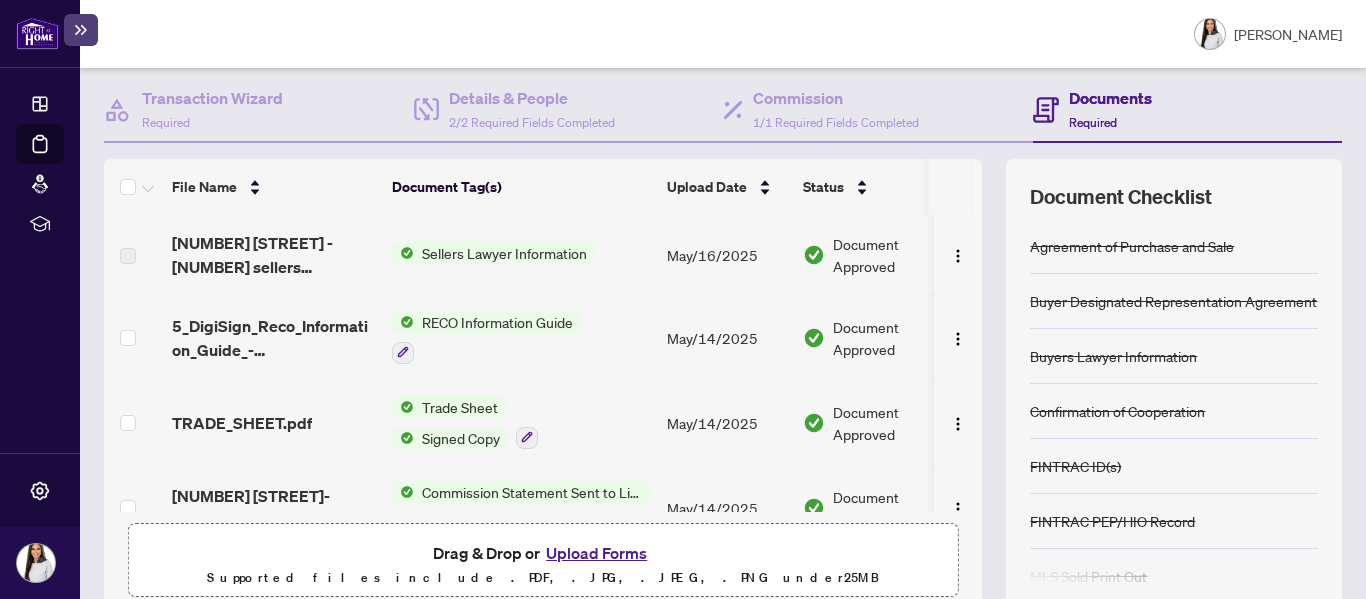 scroll, scrollTop: 291, scrollLeft: 0, axis: vertical 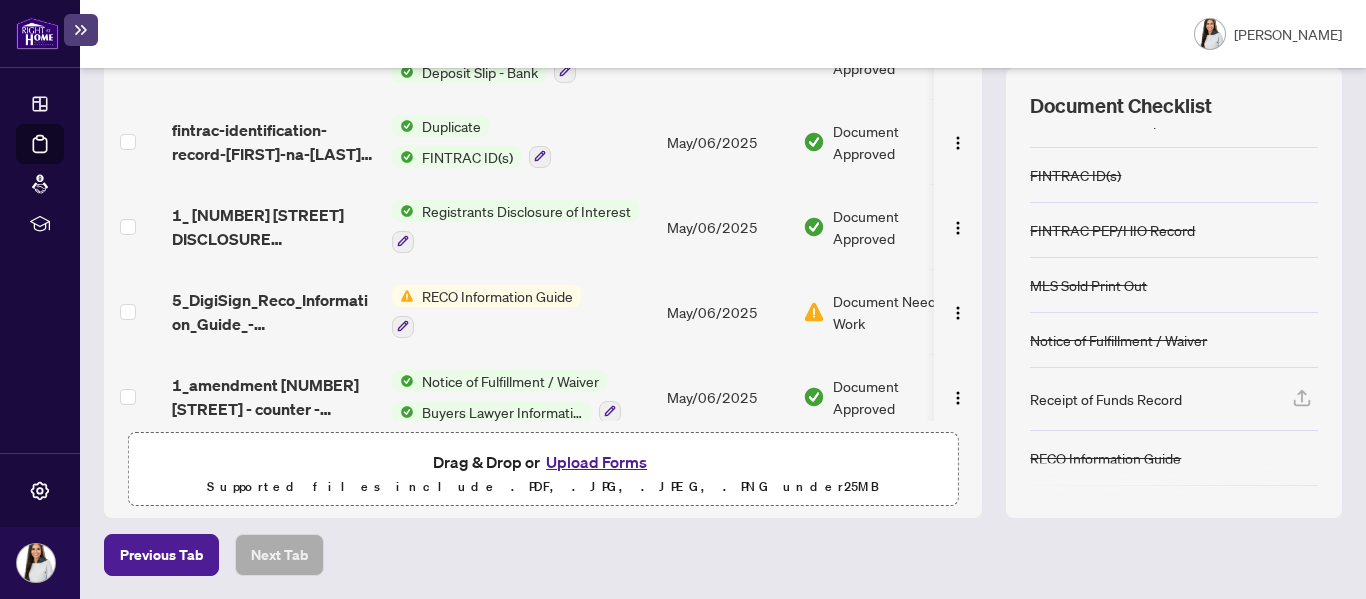 click on "RECO Information Guide" at bounding box center (497, 296) 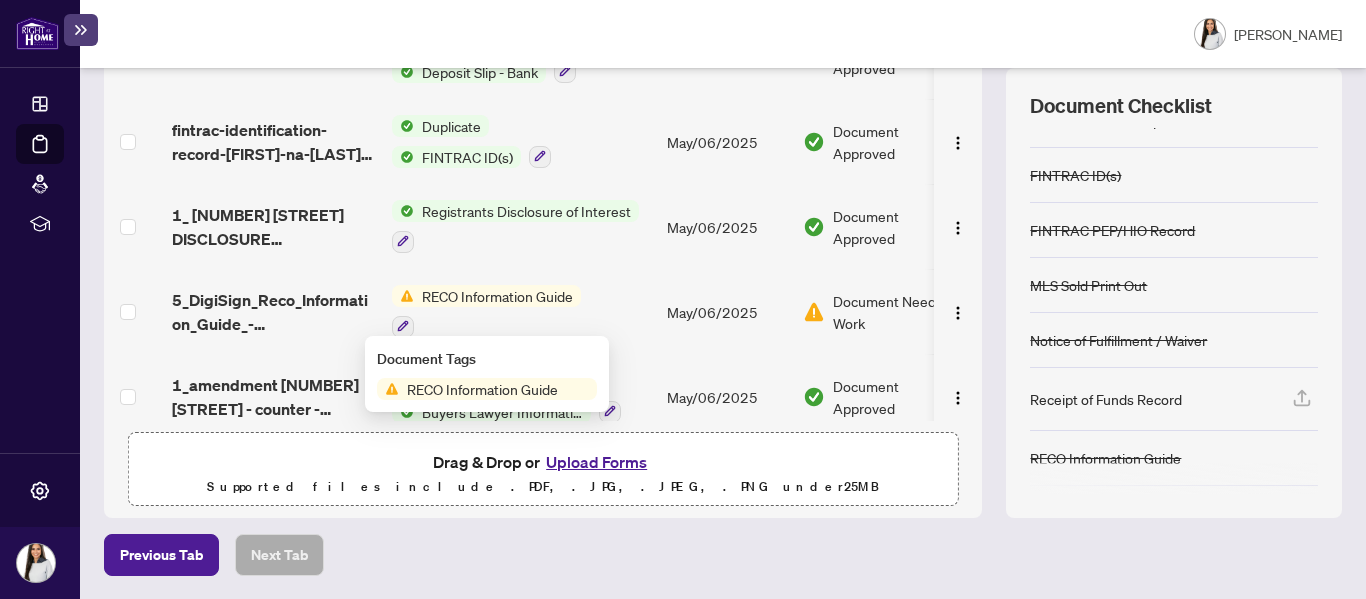click on "RECO Information Guide" at bounding box center (482, 389) 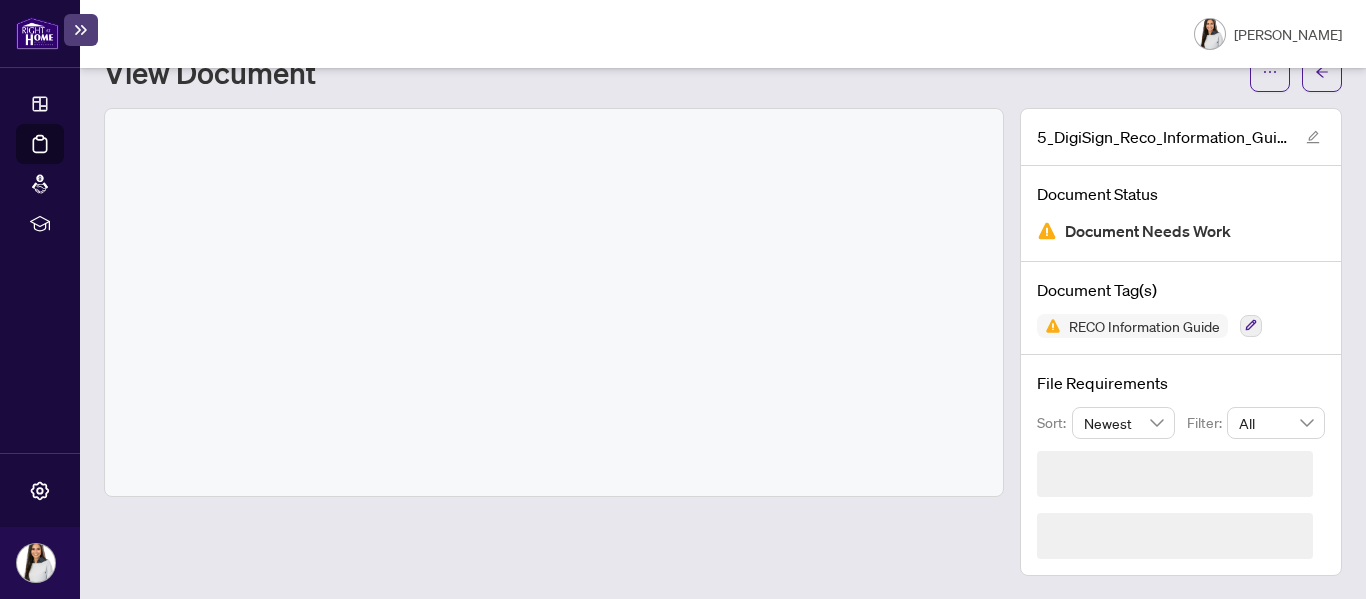 scroll, scrollTop: 150, scrollLeft: 0, axis: vertical 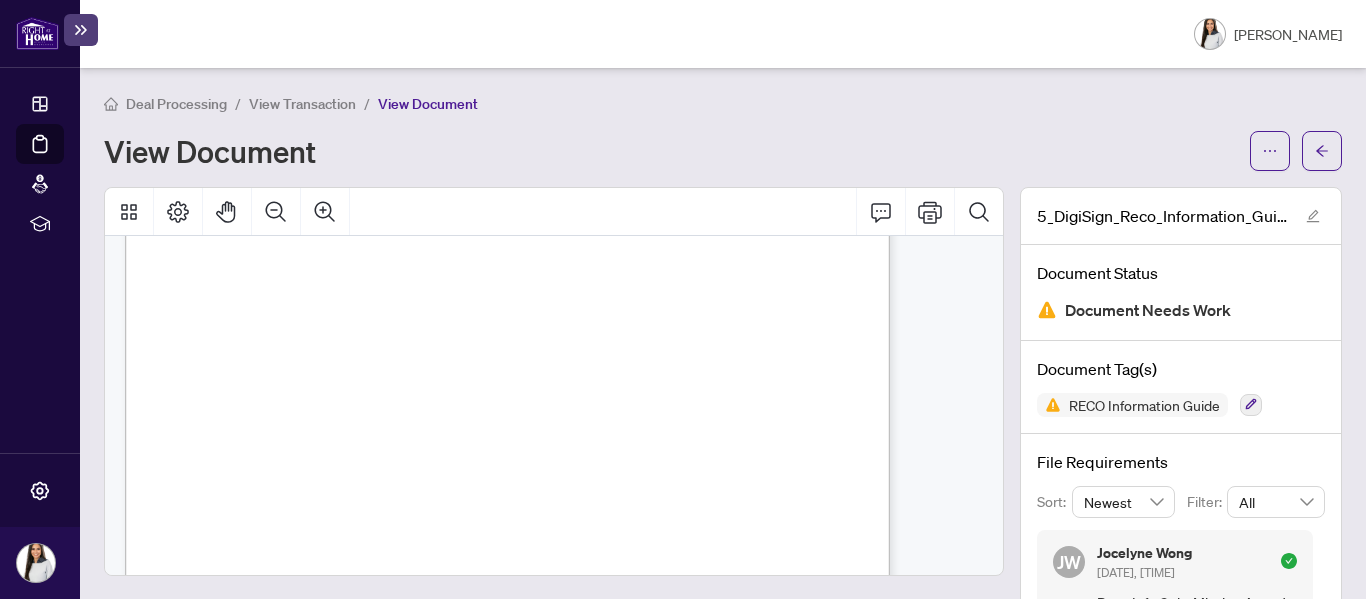 click on "View Transaction" at bounding box center (302, 104) 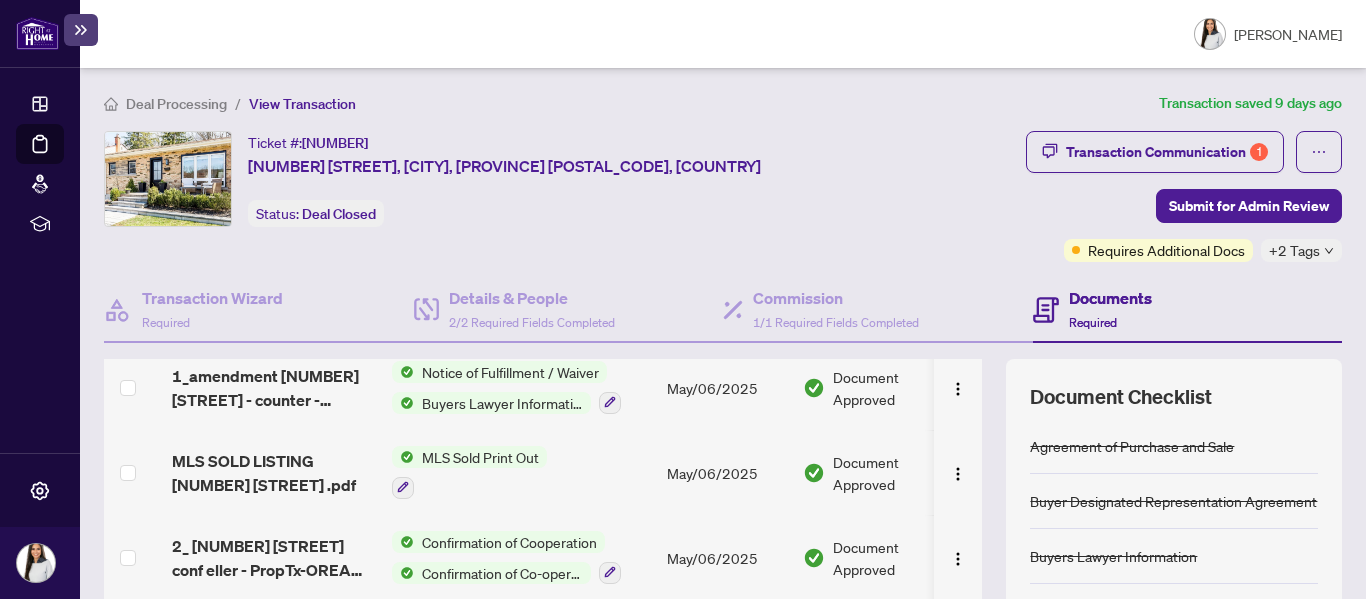 scroll, scrollTop: 1057, scrollLeft: 0, axis: vertical 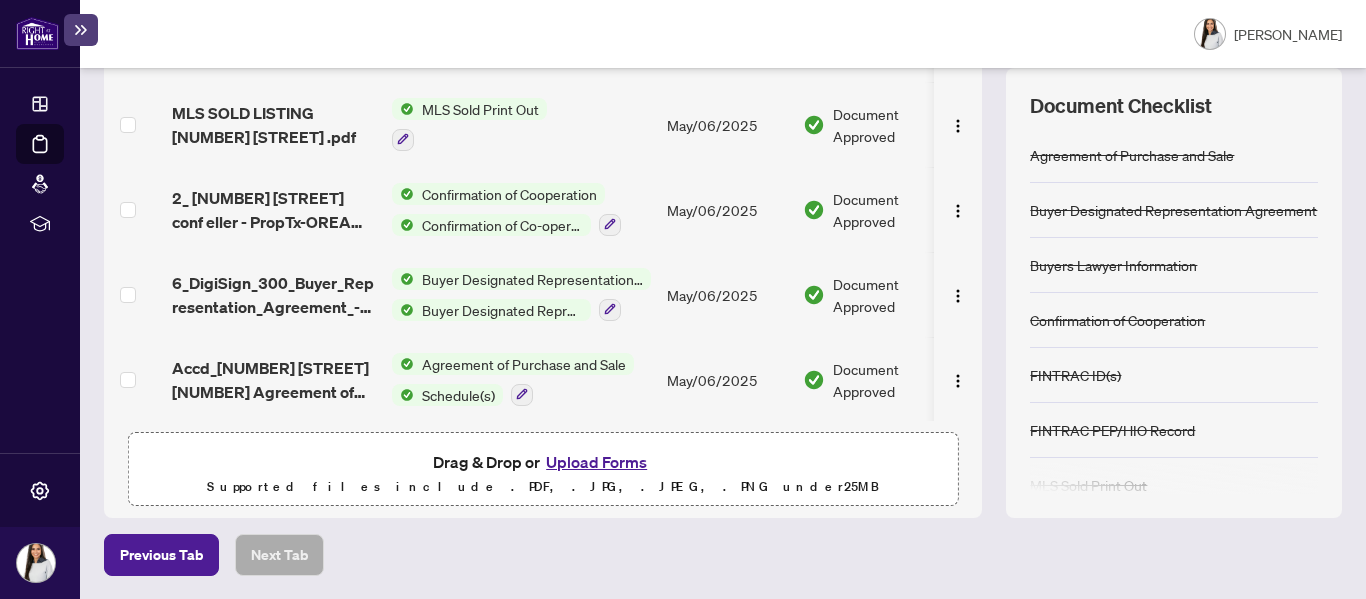 click on "Upload Forms" at bounding box center (596, 462) 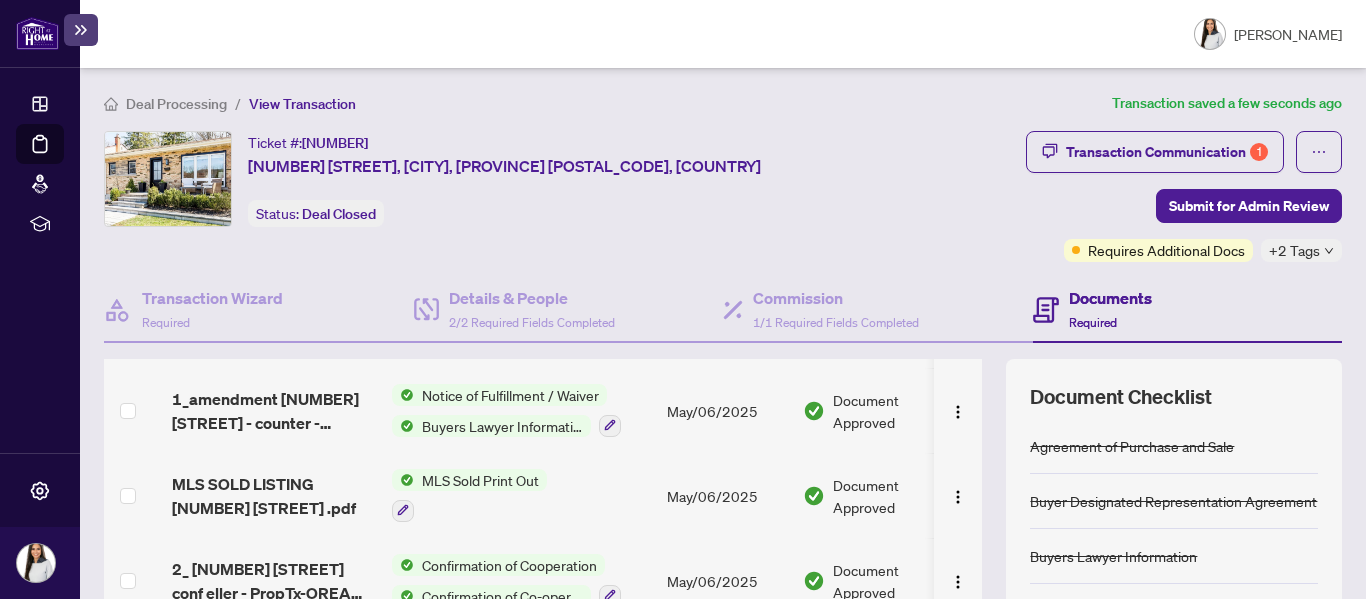 scroll, scrollTop: 100, scrollLeft: 0, axis: vertical 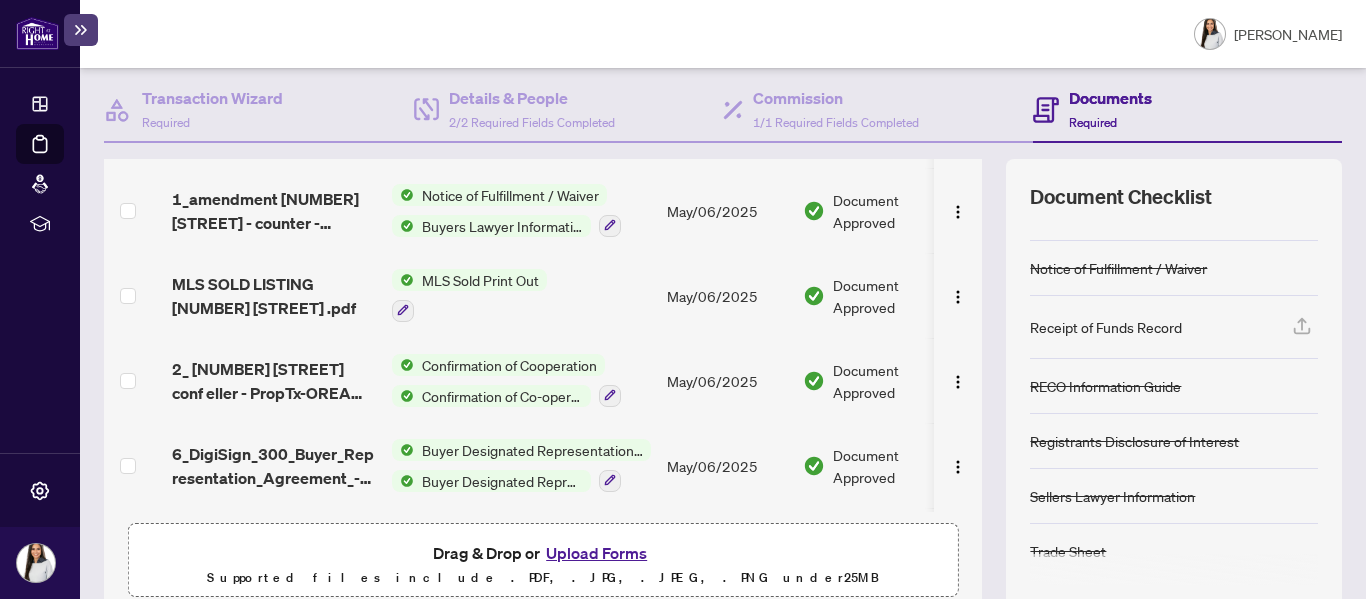 click on "Receipt of Funds Record" at bounding box center (1106, 327) 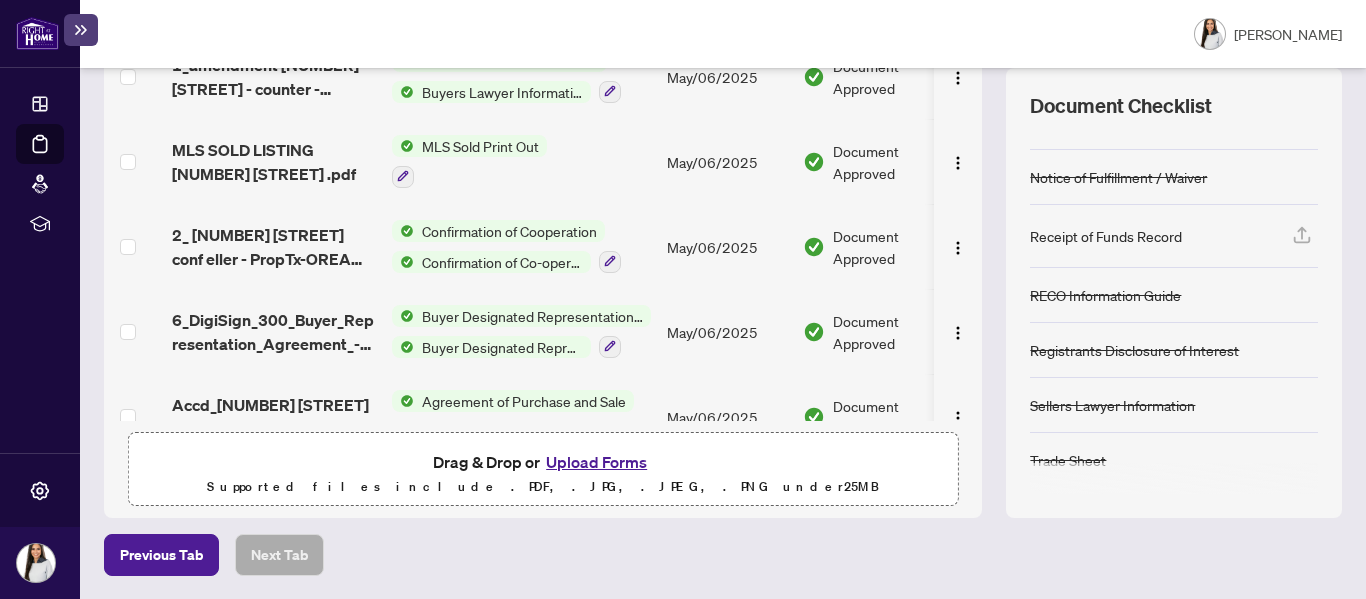 scroll, scrollTop: 1137, scrollLeft: 0, axis: vertical 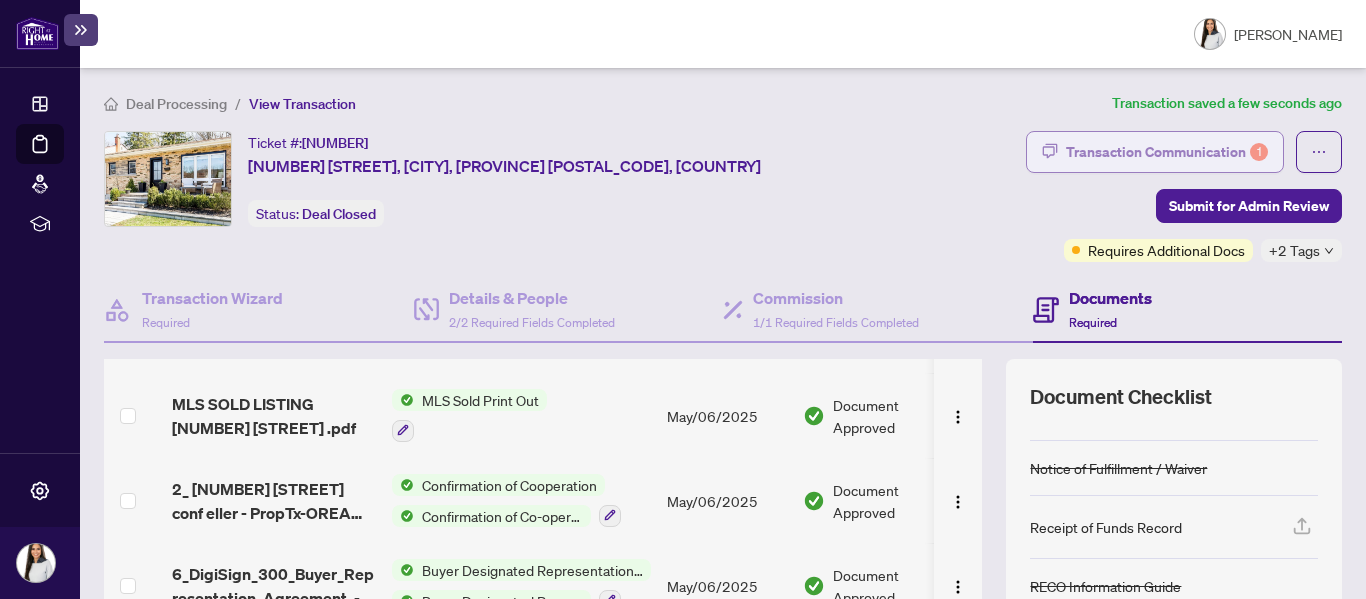 click on "Transaction Communication 1" at bounding box center [1167, 152] 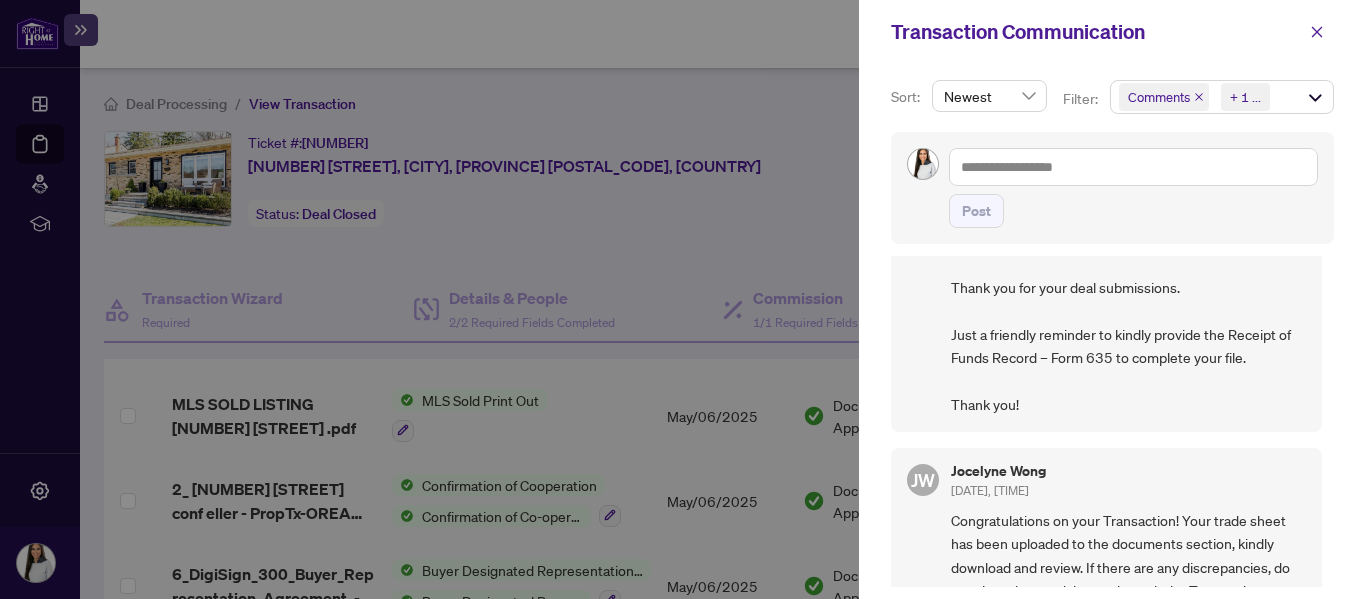 scroll, scrollTop: 0, scrollLeft: 0, axis: both 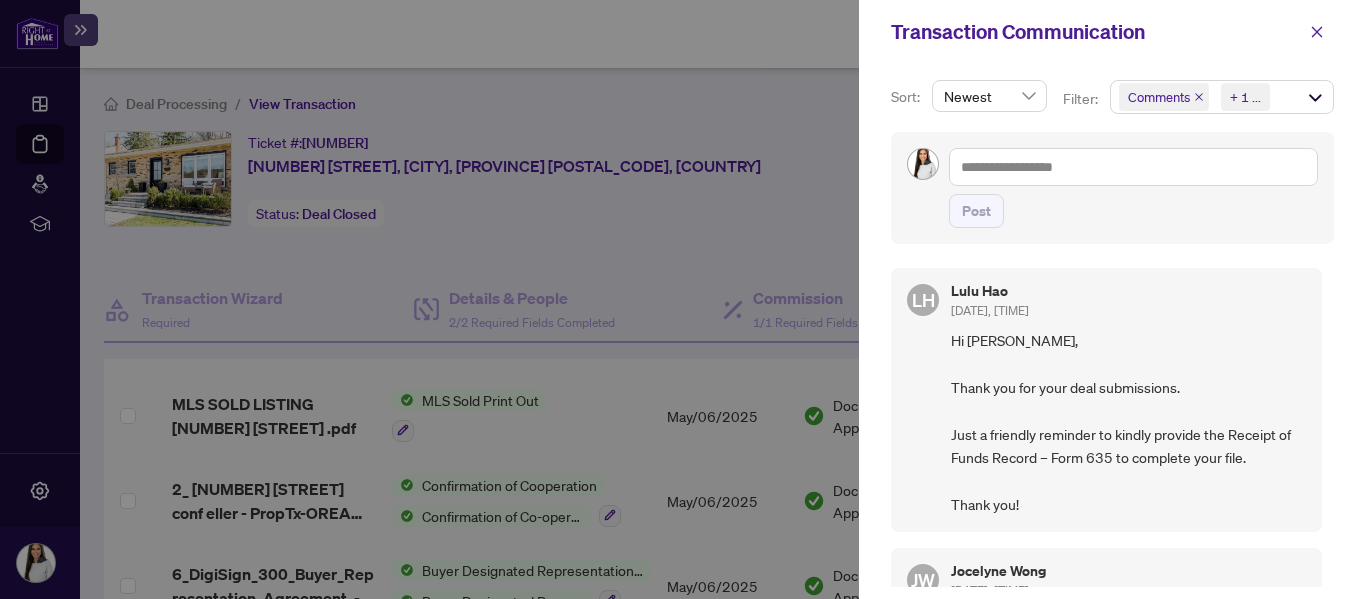 click at bounding box center [683, 299] 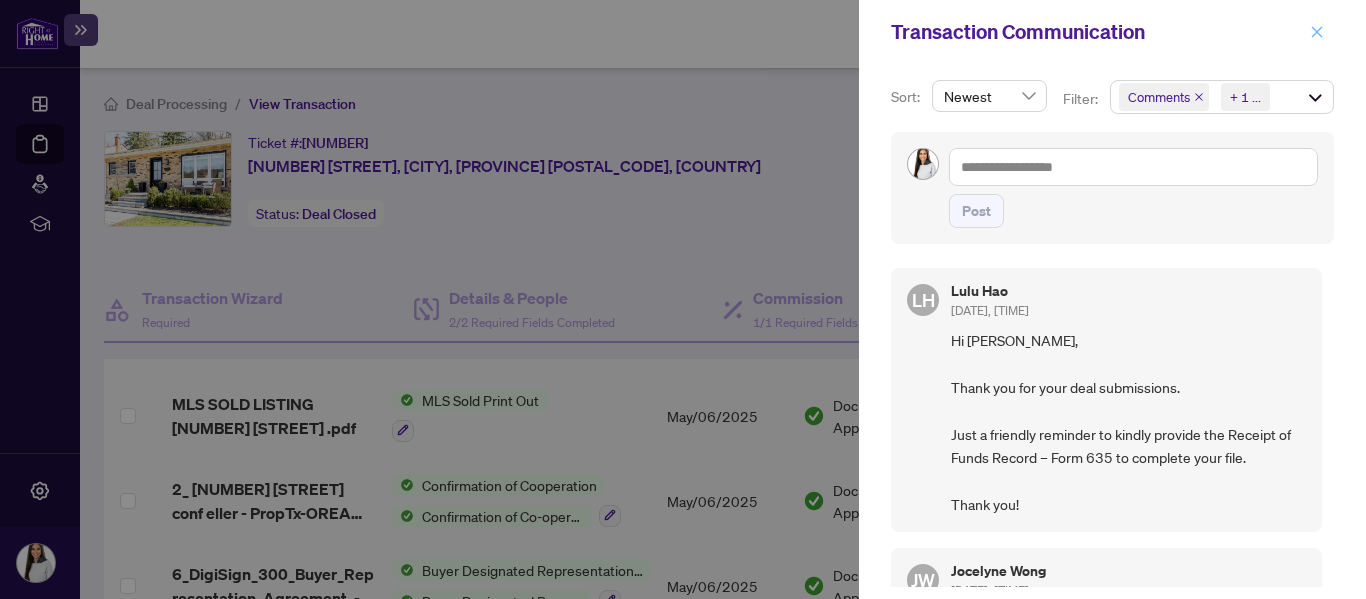click 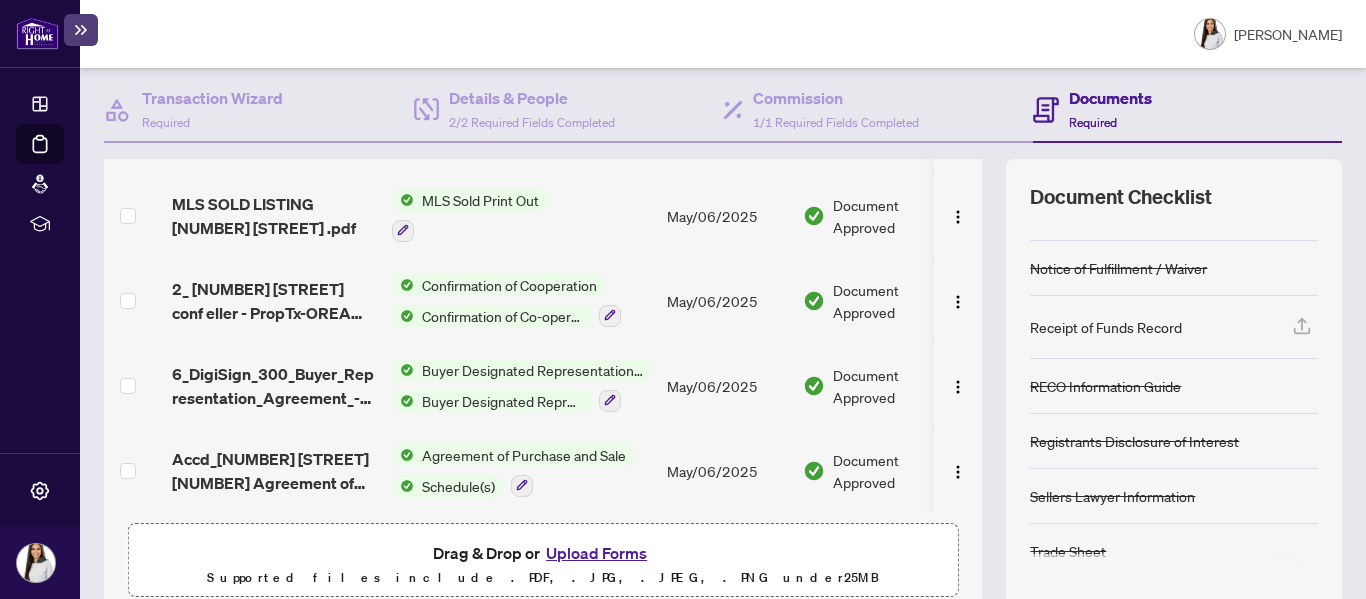 scroll, scrollTop: 291, scrollLeft: 0, axis: vertical 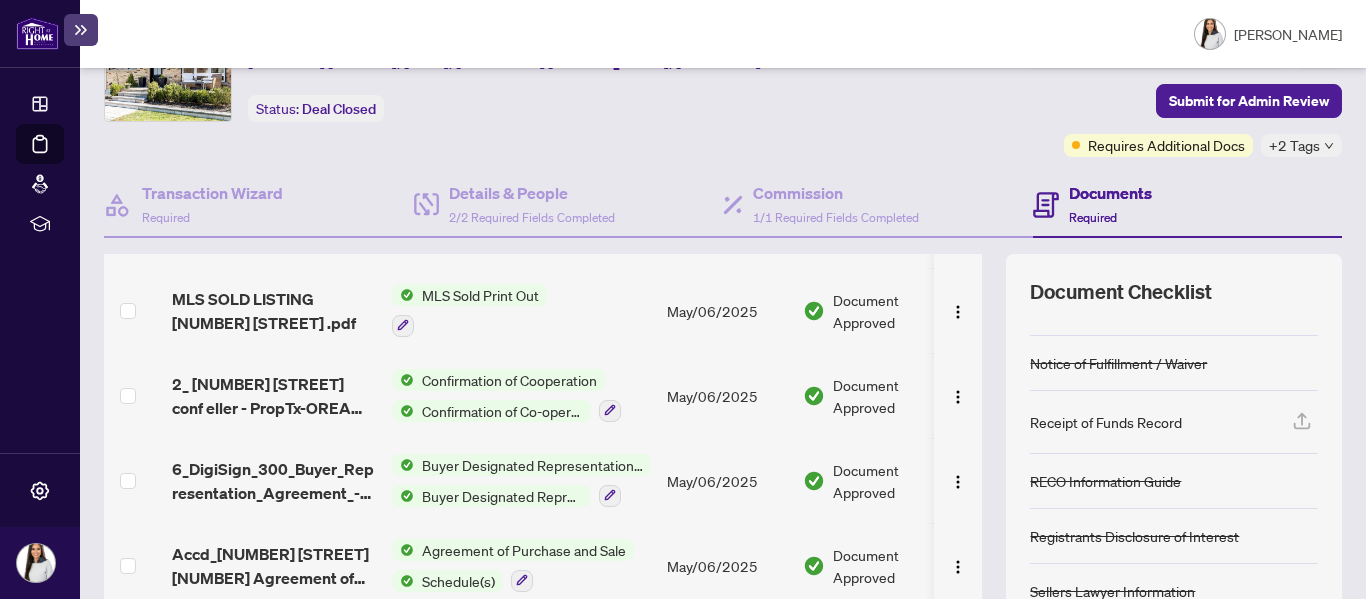 click 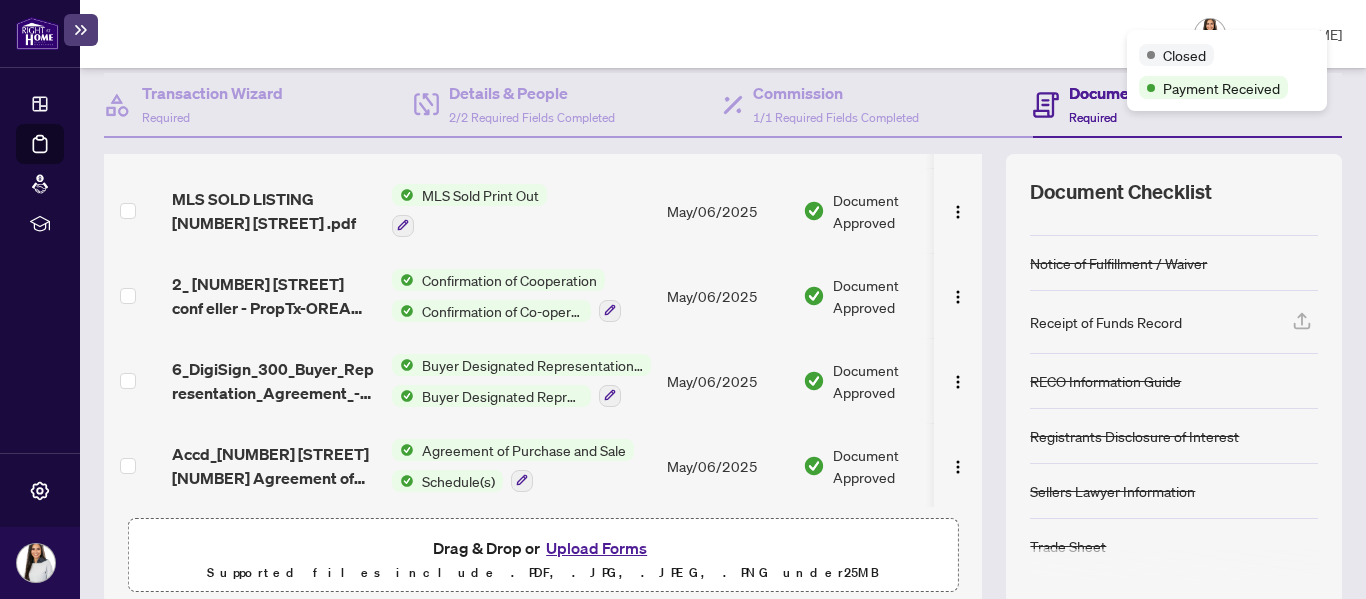 scroll, scrollTop: 291, scrollLeft: 0, axis: vertical 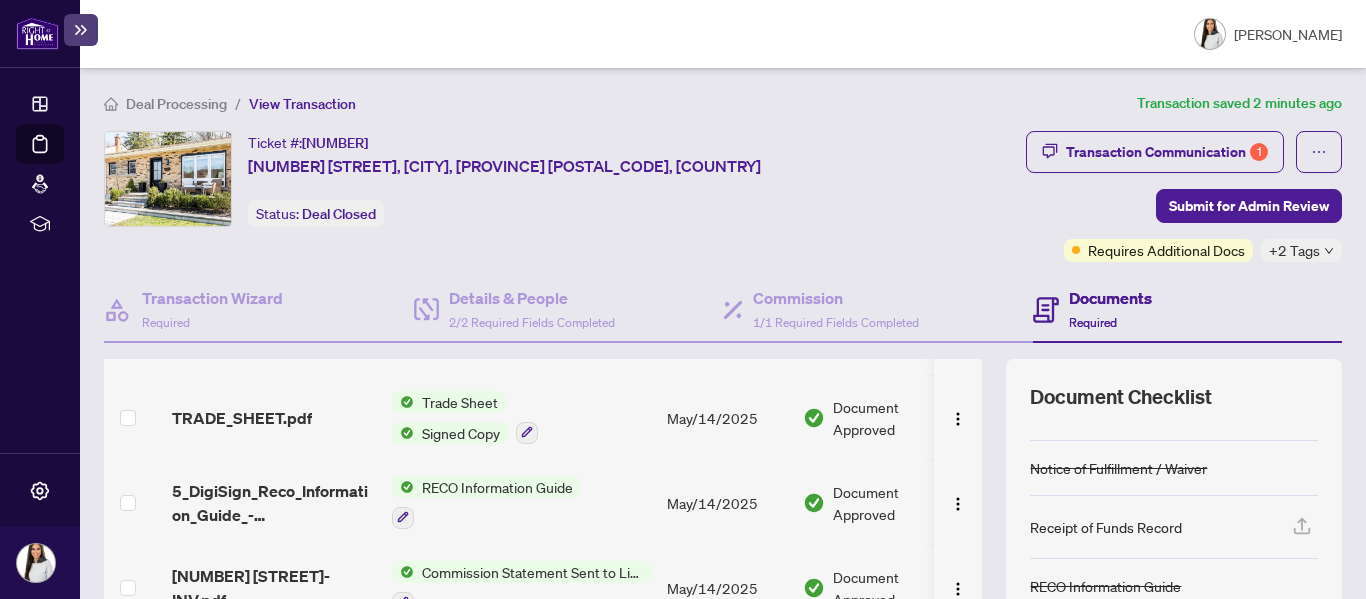 click on "Deal Processing / View Transaction Transaction saved   2 minutes ago Ticket #:  [NUMBER] [NUMBER] [STREET], [CITY], [PROVINCE] [POSTAL_CODE], [COUNTRY] Status:   Deal Closed Submit for Admin Review Transaction Communication 1 Submit for Admin Review Requires Additional Docs +2 Tags Transaction Wizard Required Details & People 2/2 Required Fields Completed Commission 1/1 Required Fields Completed Documents Required File Name Document Tag(s) Upload Date Status             5_DigiSign_Reco_Information_Guide_-_RECO_Forms.pdf Add a Document Tag [DATE] Pending Review [NUMBER] [STREET] sellers lawyer.pdf Sellers Lawyer Information [DATE] Document Approved TRADE_SHEET.pdf Trade Sheet Signed Copy [DATE] Document Approved 5_DigiSign_Reco_Information_Guide_-_RECO_Forms.pdf RECO Information Guide [DATE] Document Approved [NUMBER] [STREET]-INV.pdf Commission Statement Sent to Listing Brokerage [DATE] Document Approved fintrac-identification-record-[FIRST]-na-[LAST]-[DATE]-[TIME].pdf FINTRAC ID(s) [DATE]" at bounding box center [723, 479] 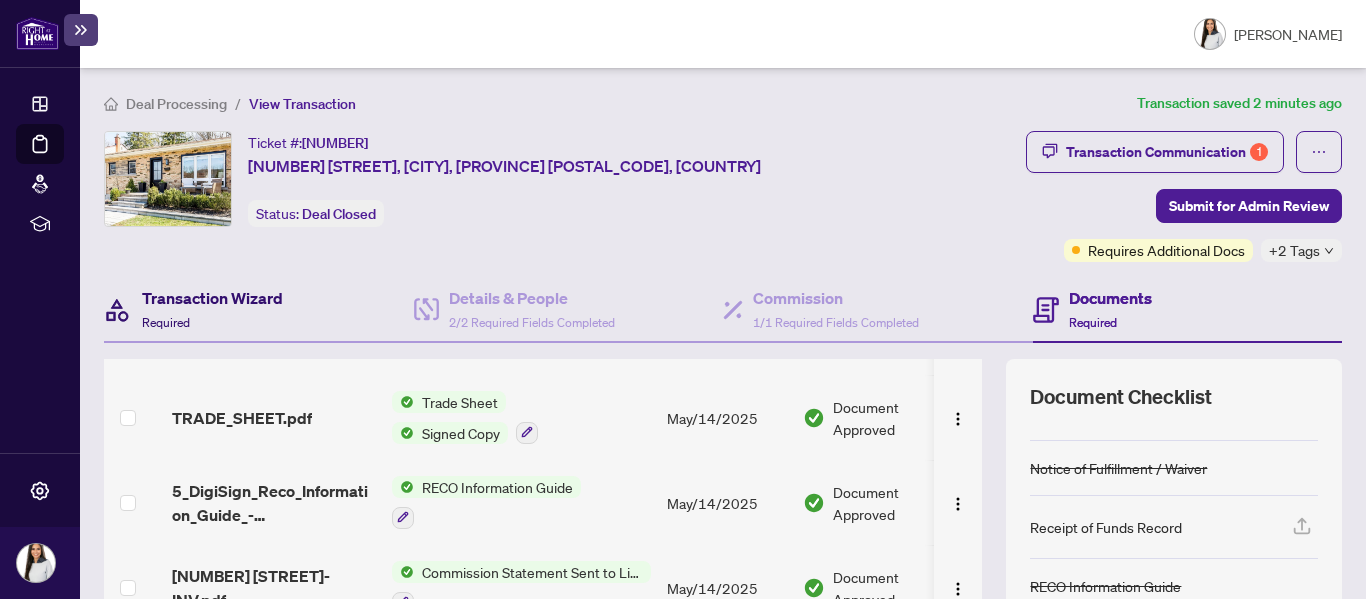 click on "Required" at bounding box center (166, 322) 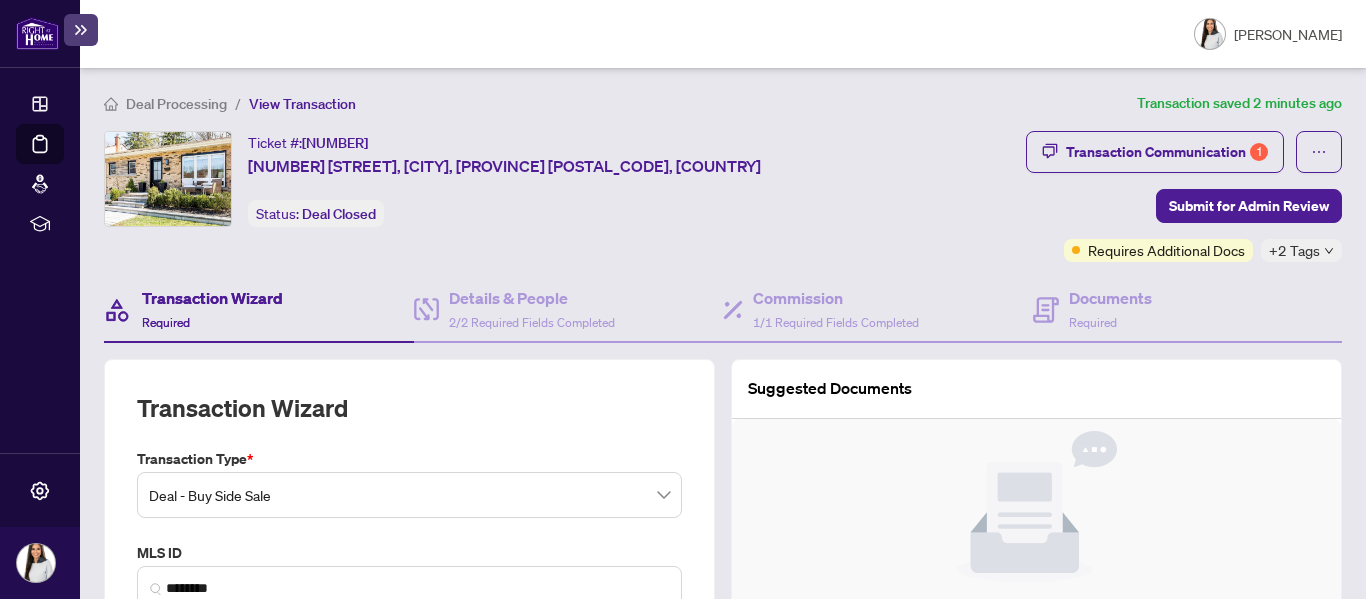 type on "**********" 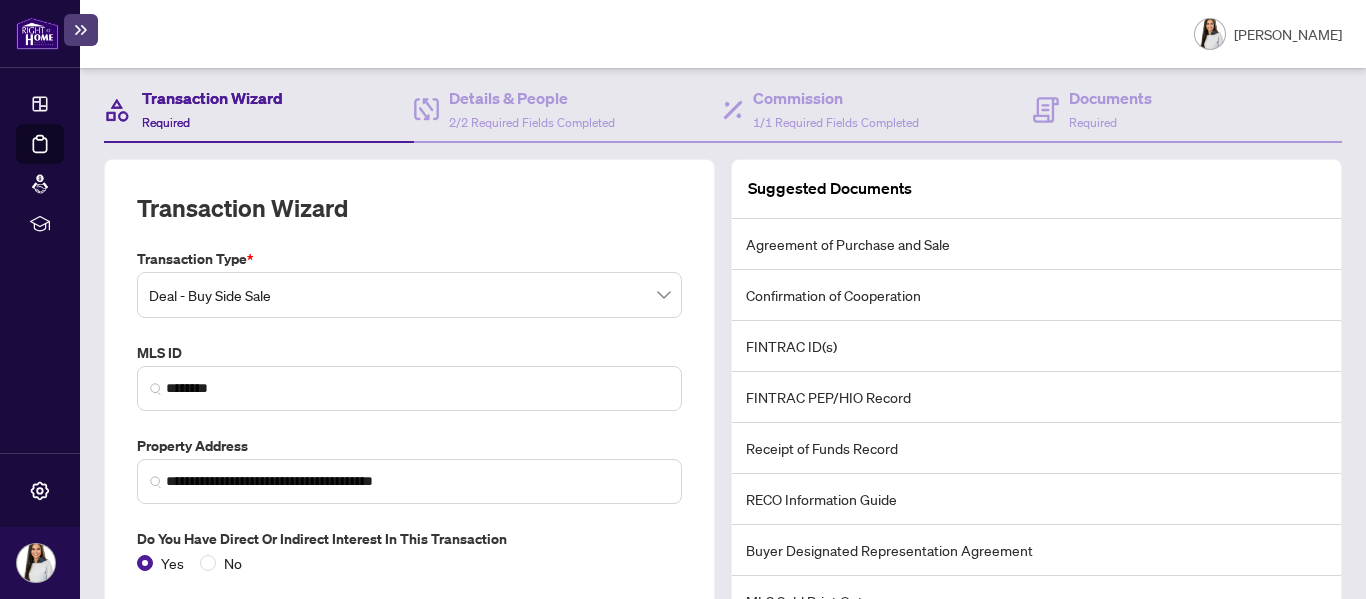 scroll, scrollTop: 100, scrollLeft: 0, axis: vertical 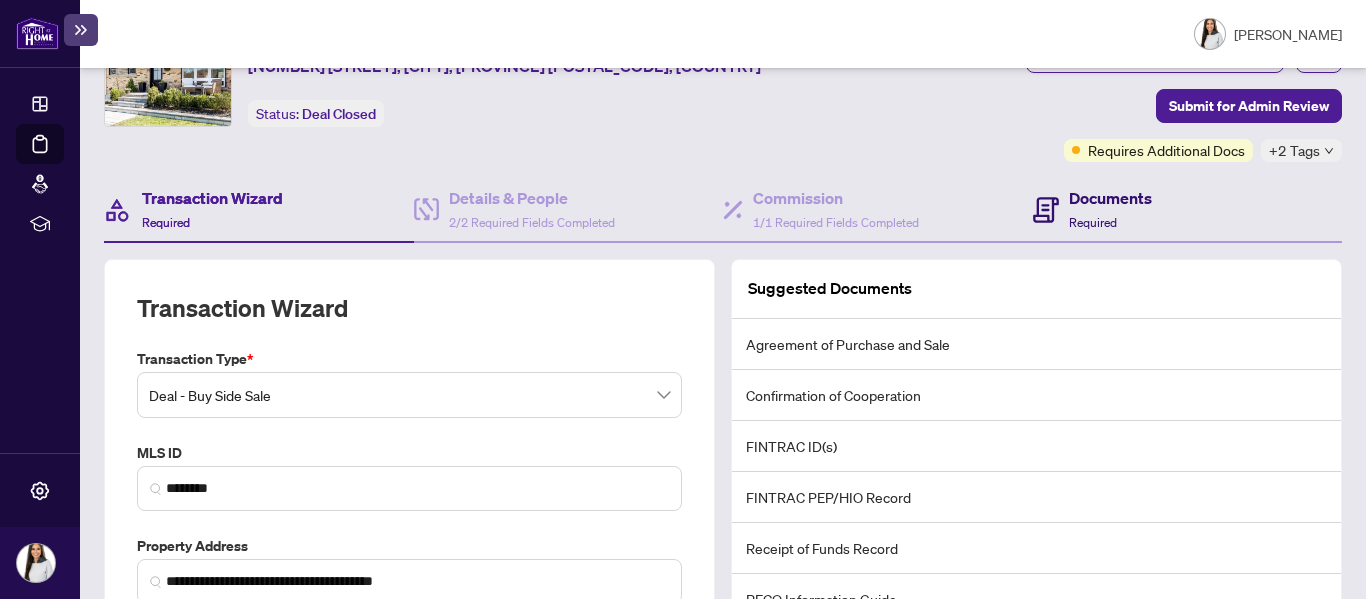 click on "Documents" at bounding box center (1110, 198) 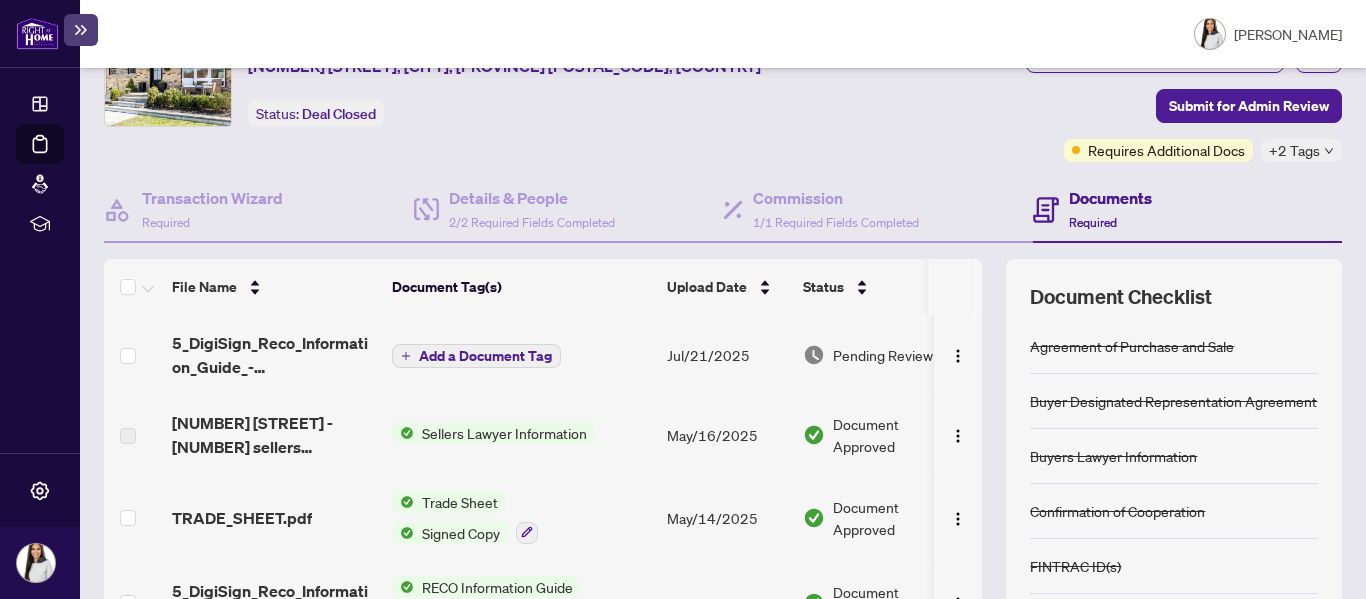 scroll, scrollTop: 200, scrollLeft: 0, axis: vertical 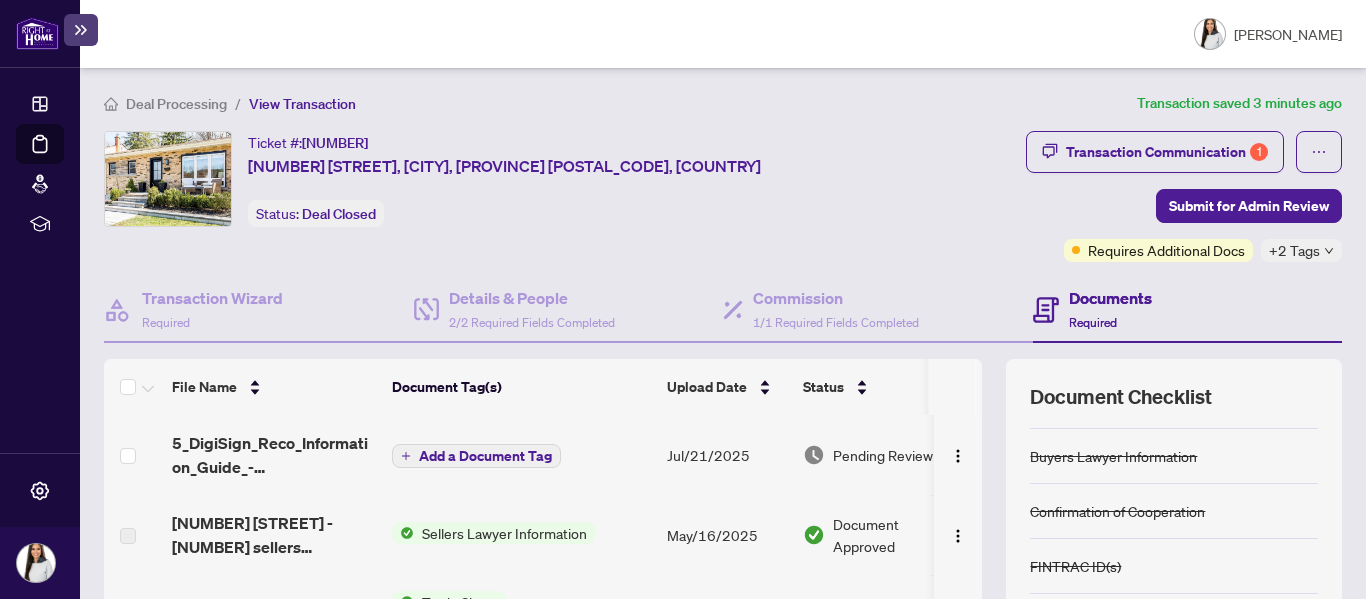 click on "Required" at bounding box center (1093, 322) 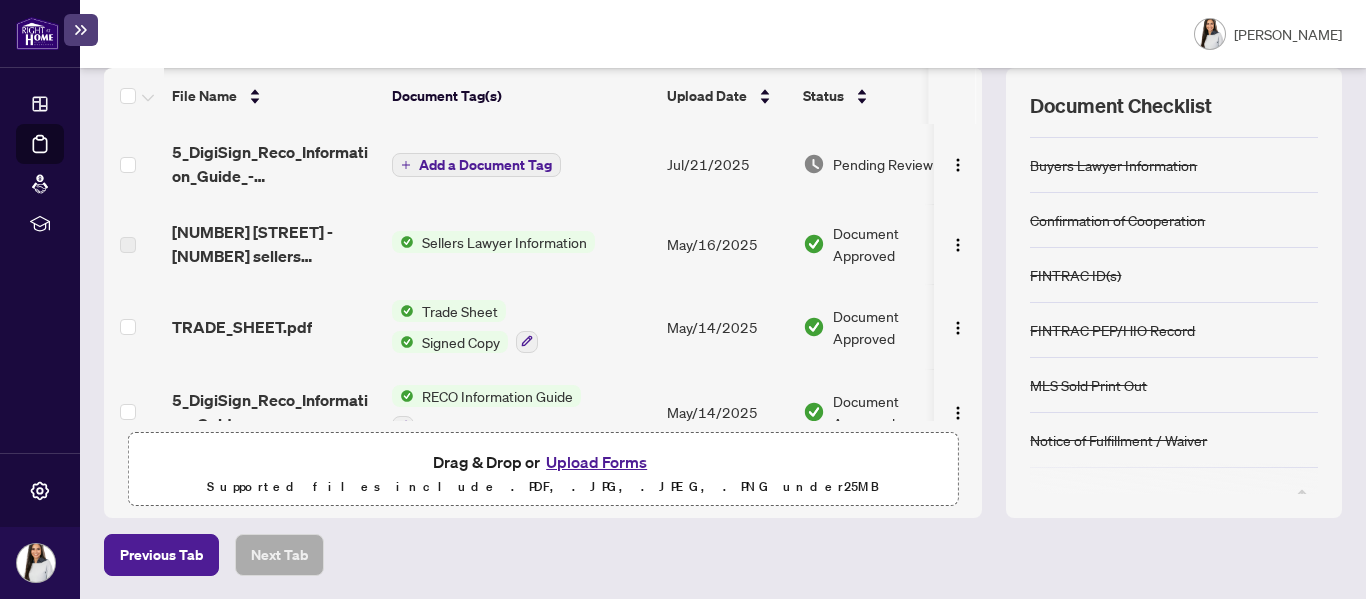 scroll, scrollTop: 191, scrollLeft: 0, axis: vertical 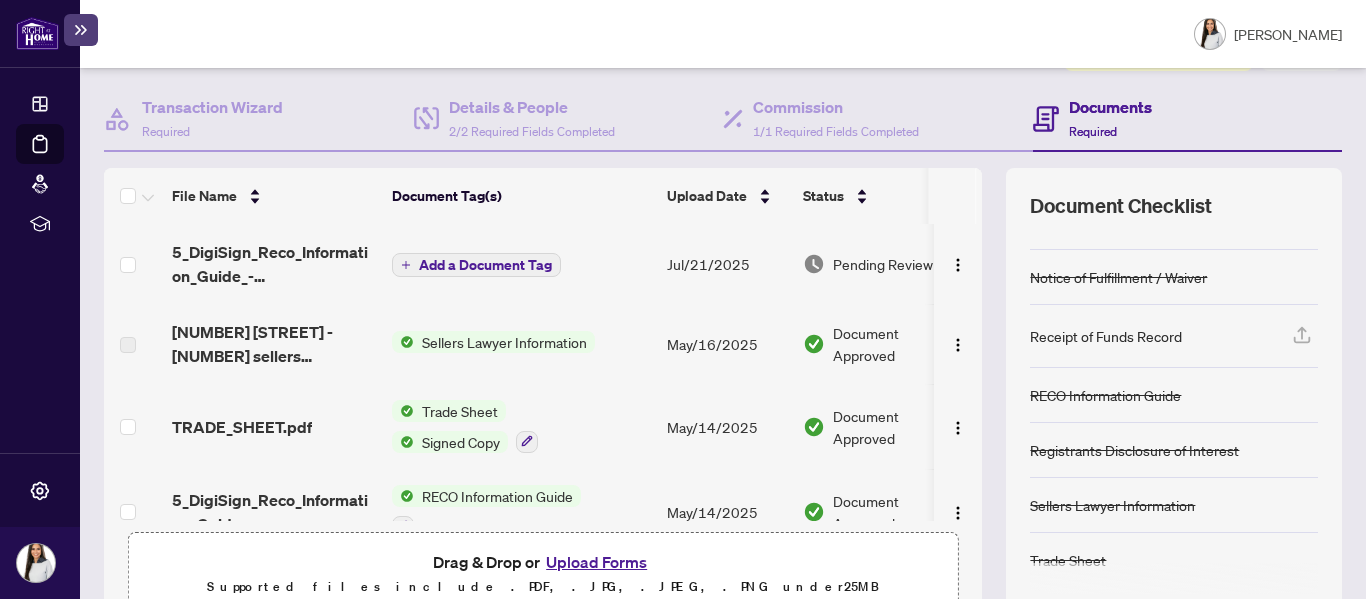 click 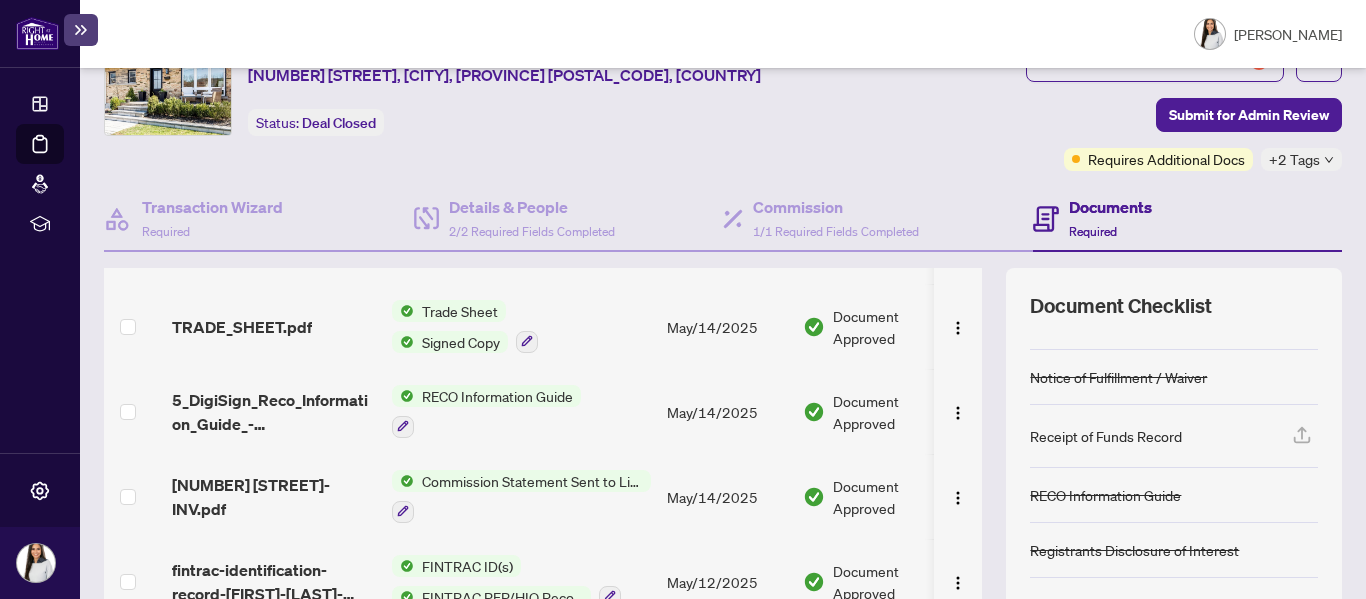 scroll, scrollTop: 300, scrollLeft: 0, axis: vertical 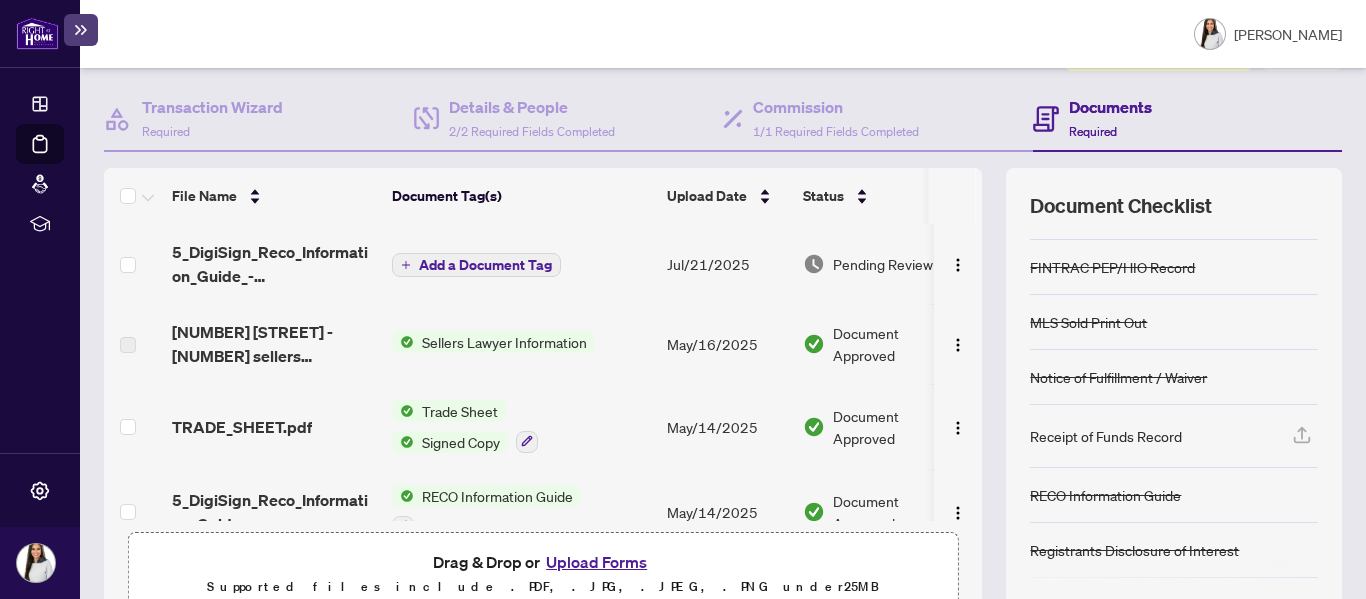 click 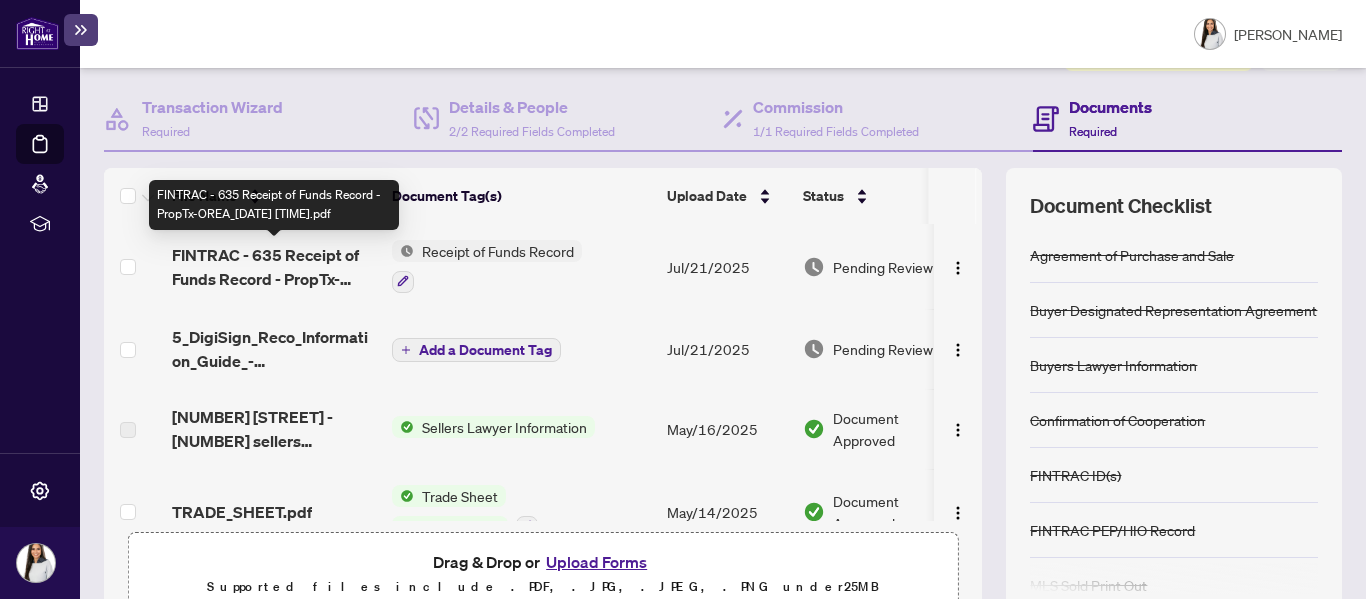 click on "FINTRAC - 635 Receipt of Funds Record - PropTx-OREA_[DATE] [TIME].pdf" at bounding box center [274, 267] 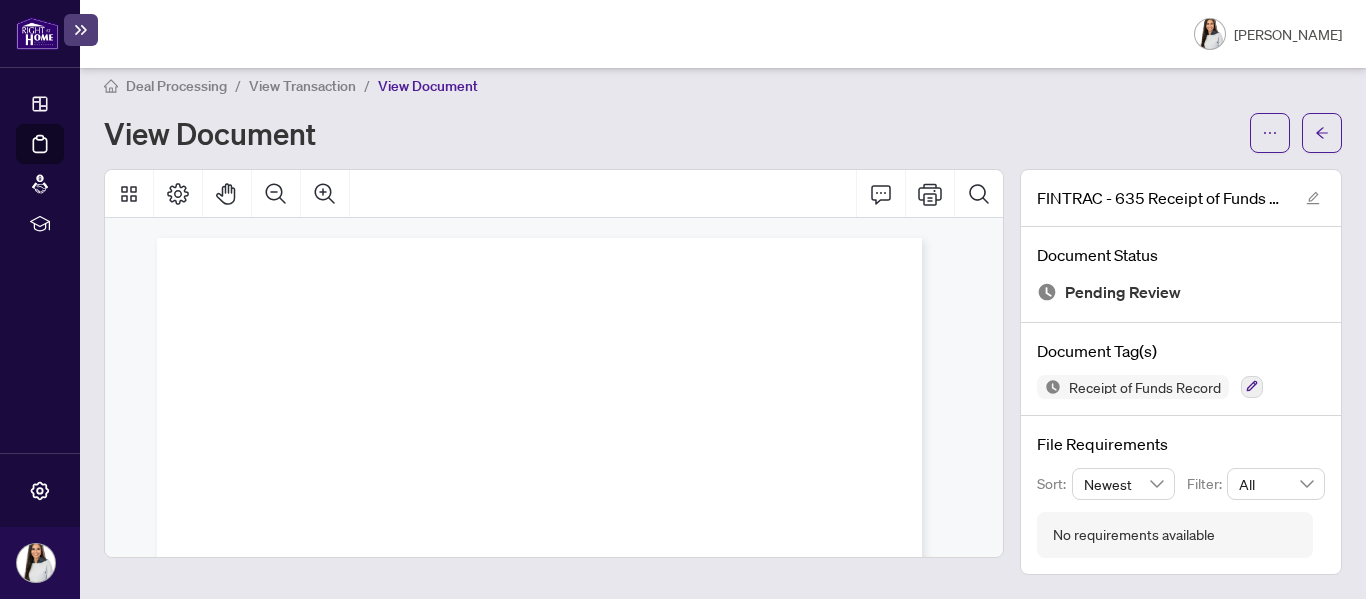 scroll, scrollTop: 17, scrollLeft: 0, axis: vertical 